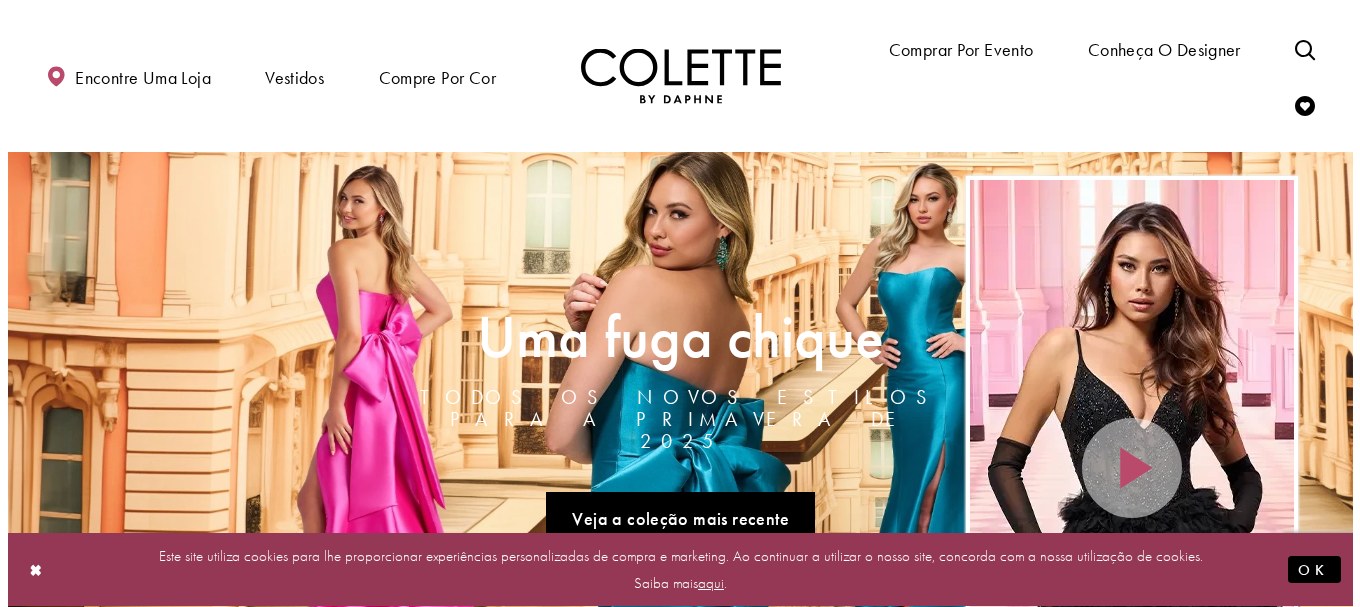 scroll, scrollTop: 0, scrollLeft: 0, axis: both 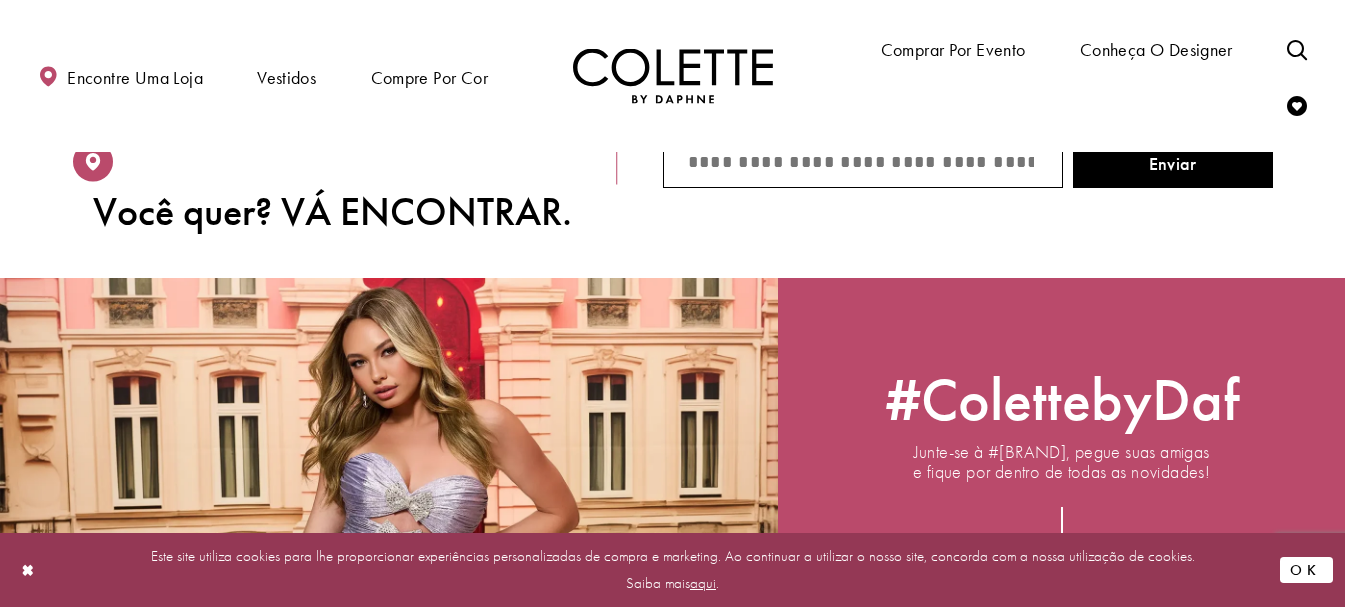 click on "OK" at bounding box center [1306, 571] 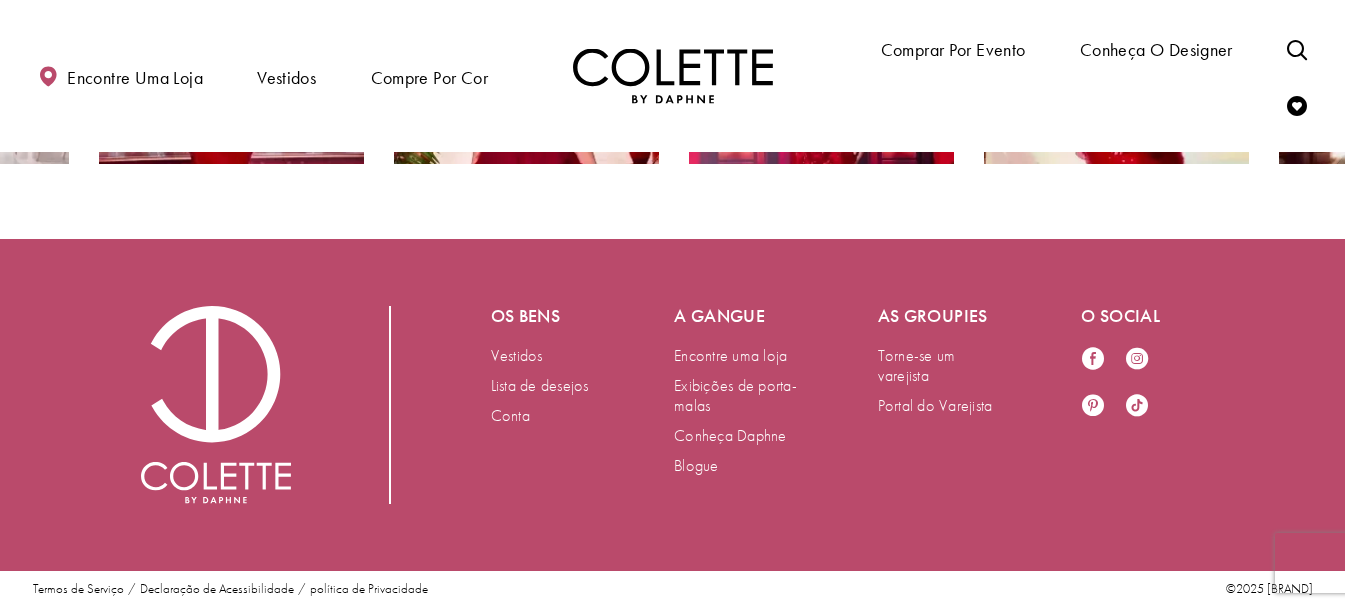scroll, scrollTop: 0, scrollLeft: 0, axis: both 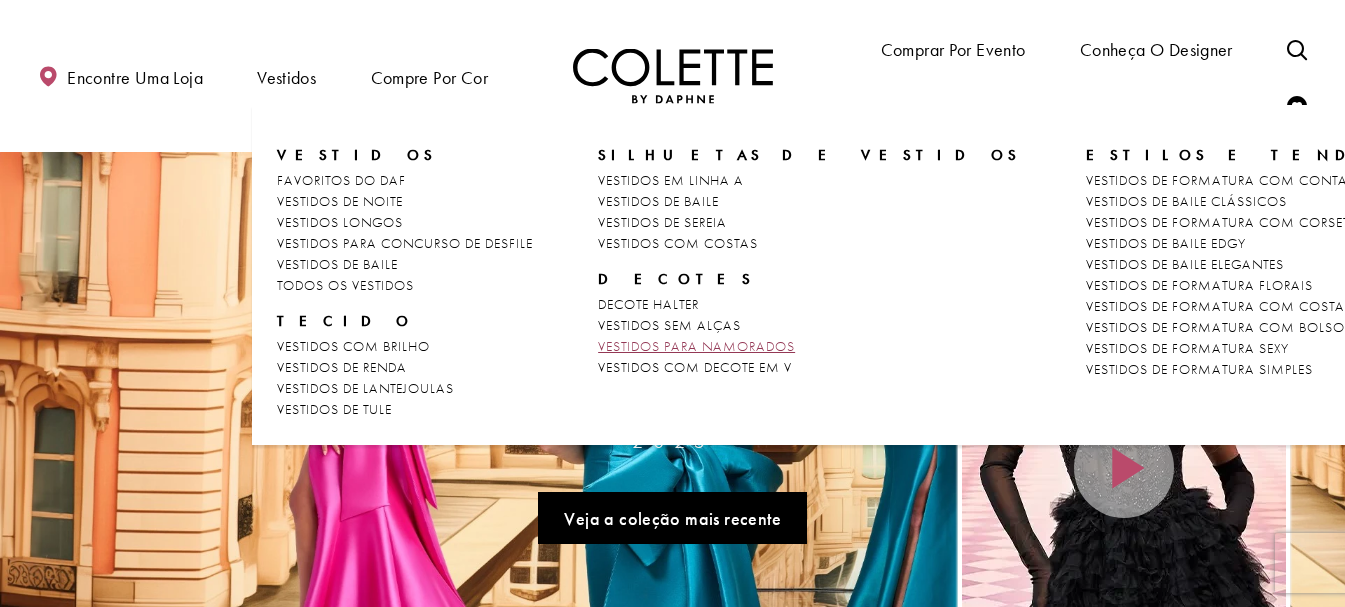 click on "VESTIDOS PARA NAMORADOS" at bounding box center [696, 346] 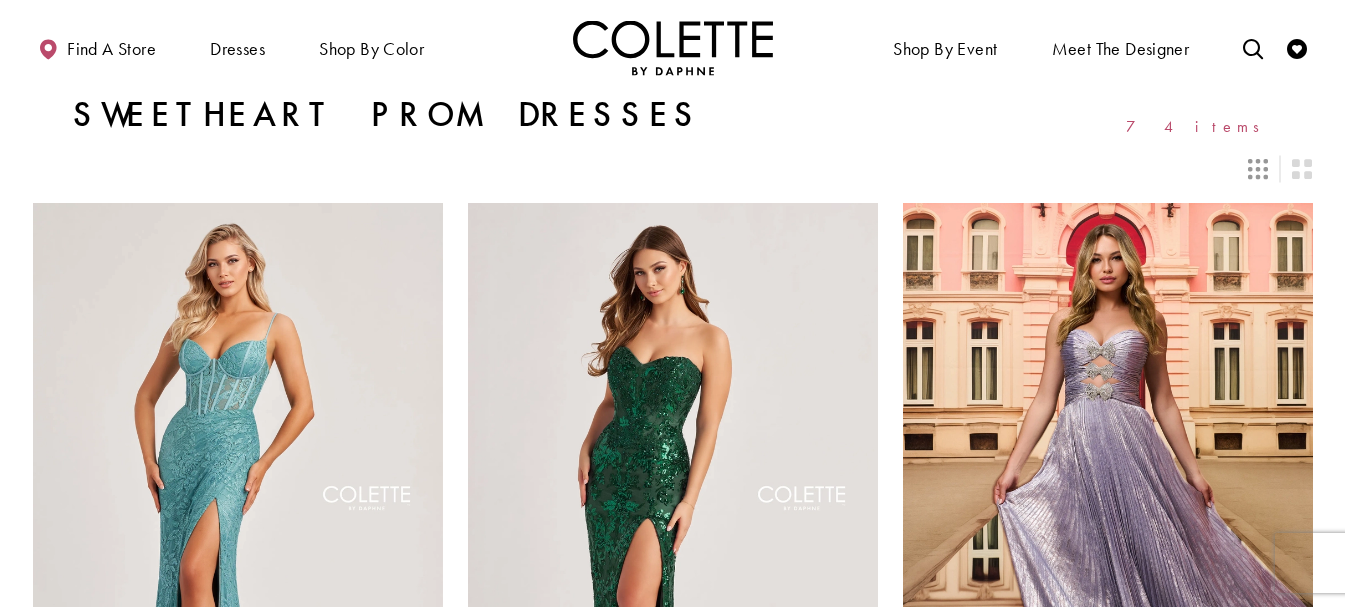 scroll, scrollTop: 0, scrollLeft: 0, axis: both 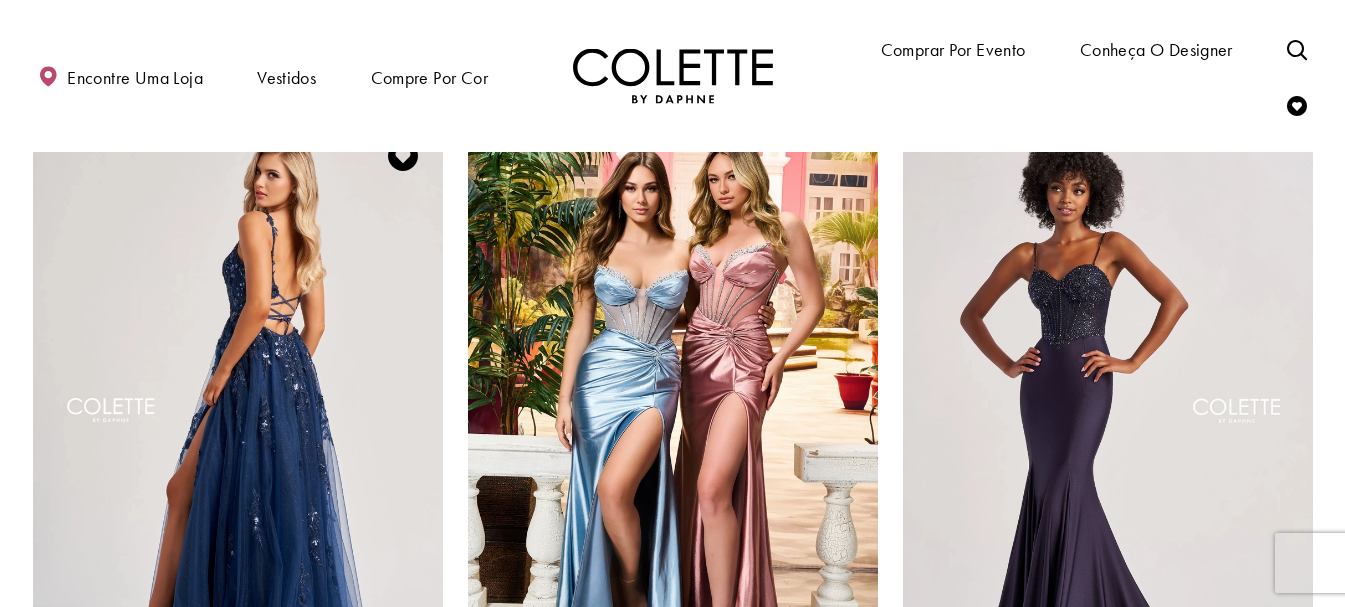 click at bounding box center [238, 486] 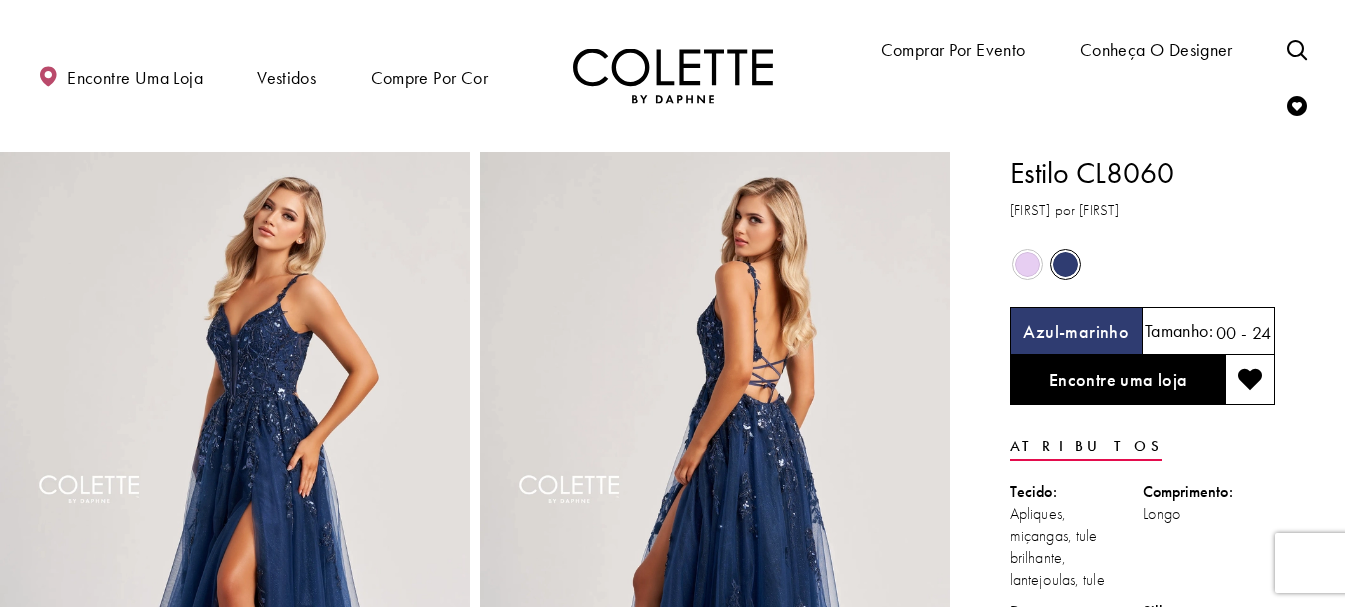 scroll, scrollTop: 0, scrollLeft: 0, axis: both 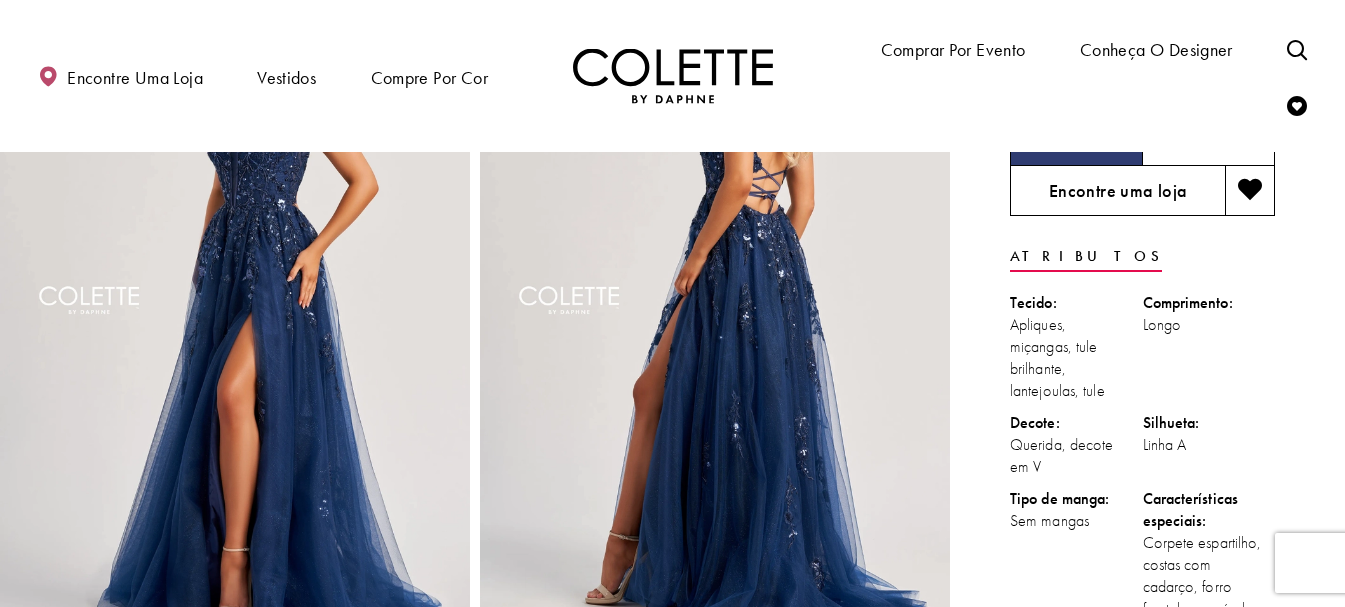 click on "Encontre uma loja" at bounding box center (1118, 190) 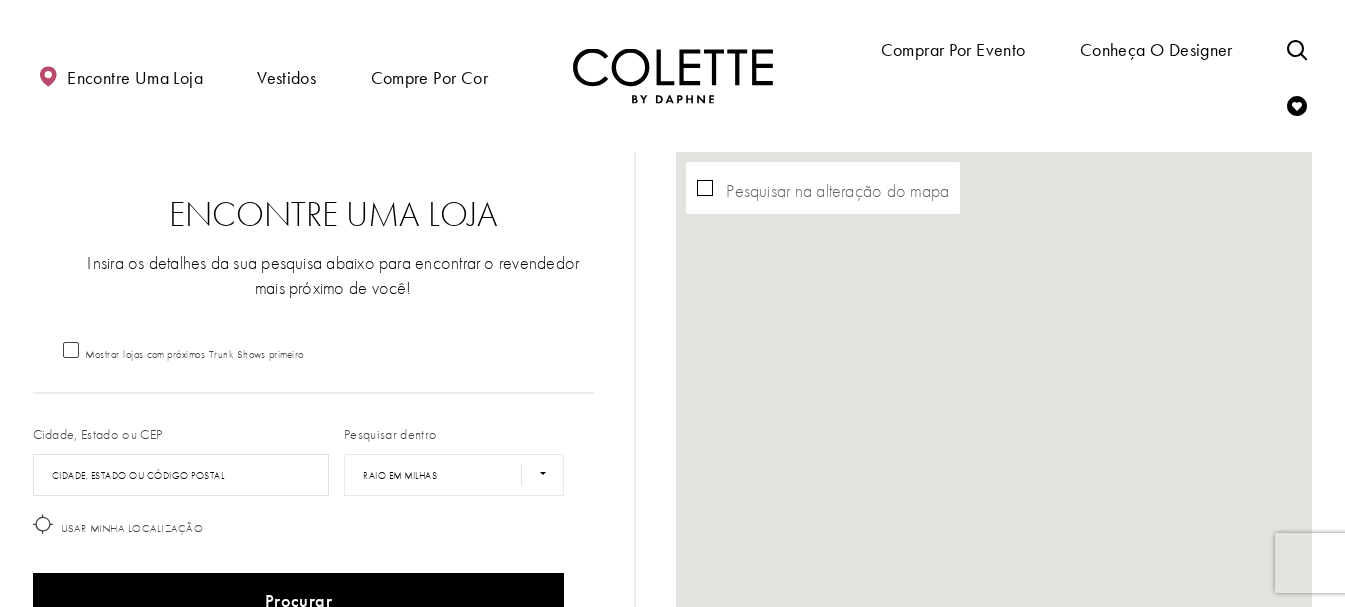 scroll, scrollTop: 0, scrollLeft: 0, axis: both 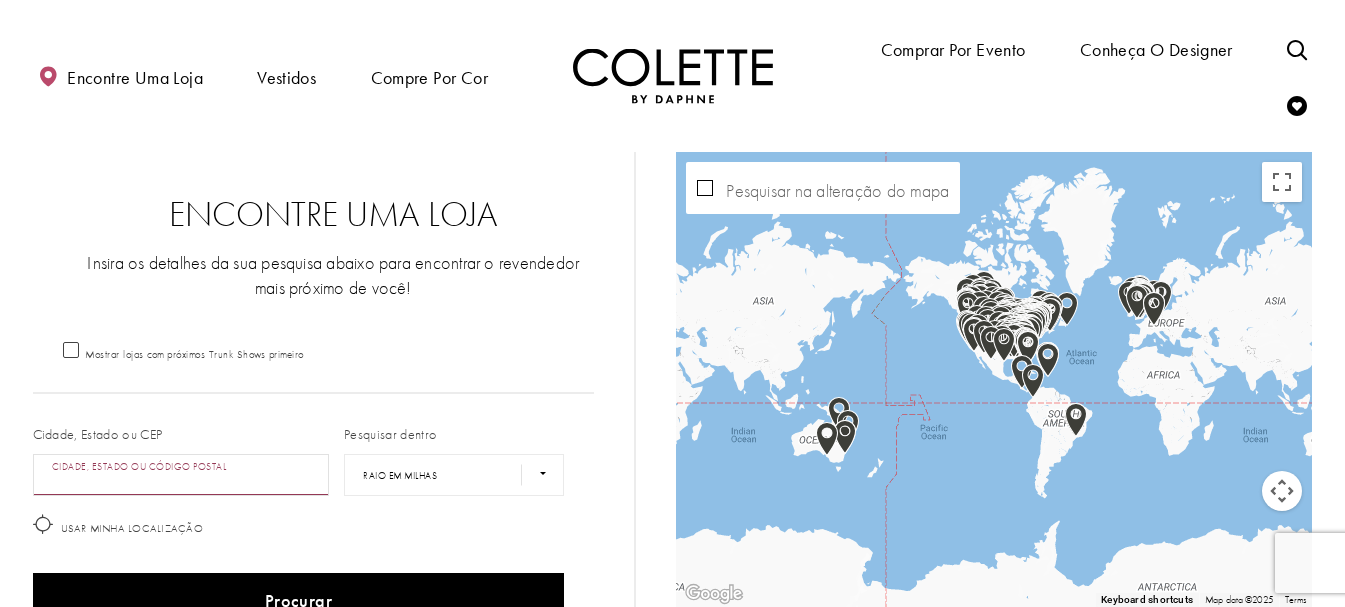 click at bounding box center (181, 475) 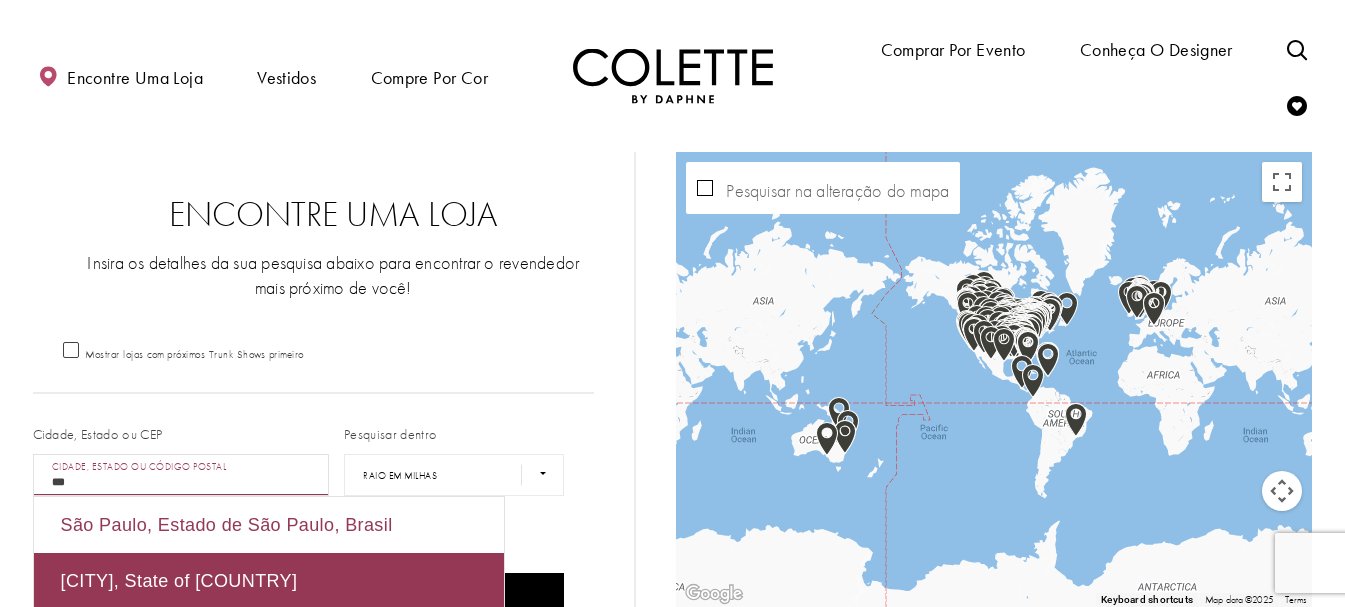 click on "São Paulo, Estado de São Paulo, Brasil" at bounding box center (227, 525) 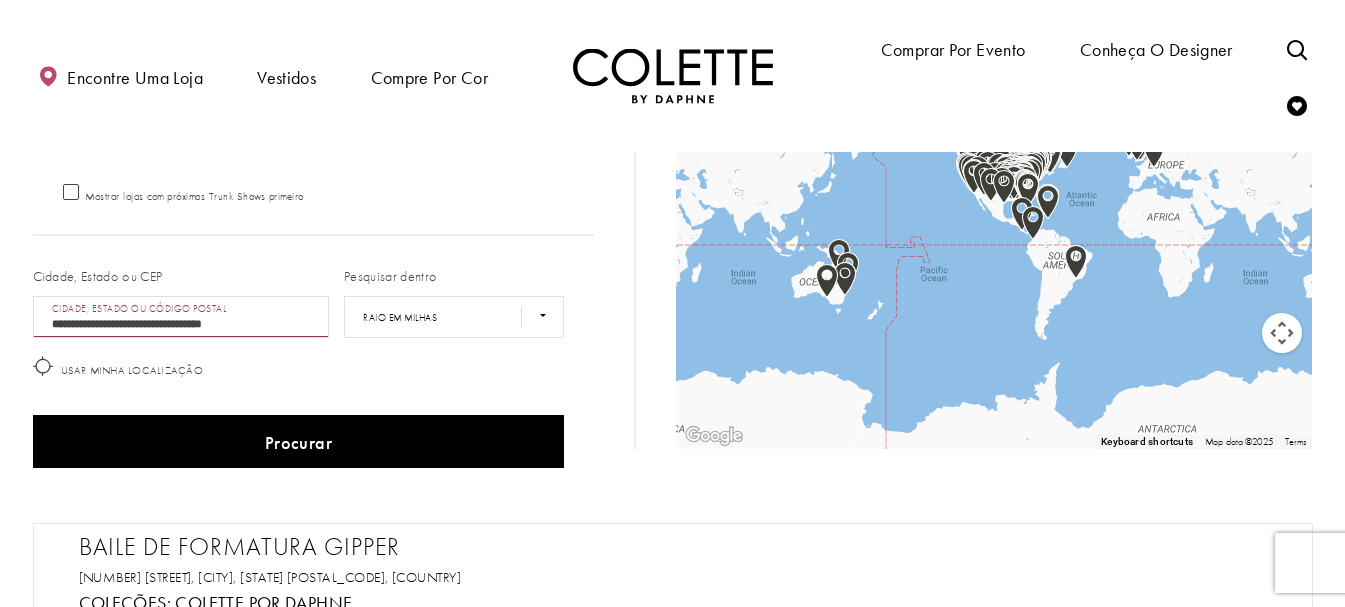 scroll, scrollTop: 100, scrollLeft: 0, axis: vertical 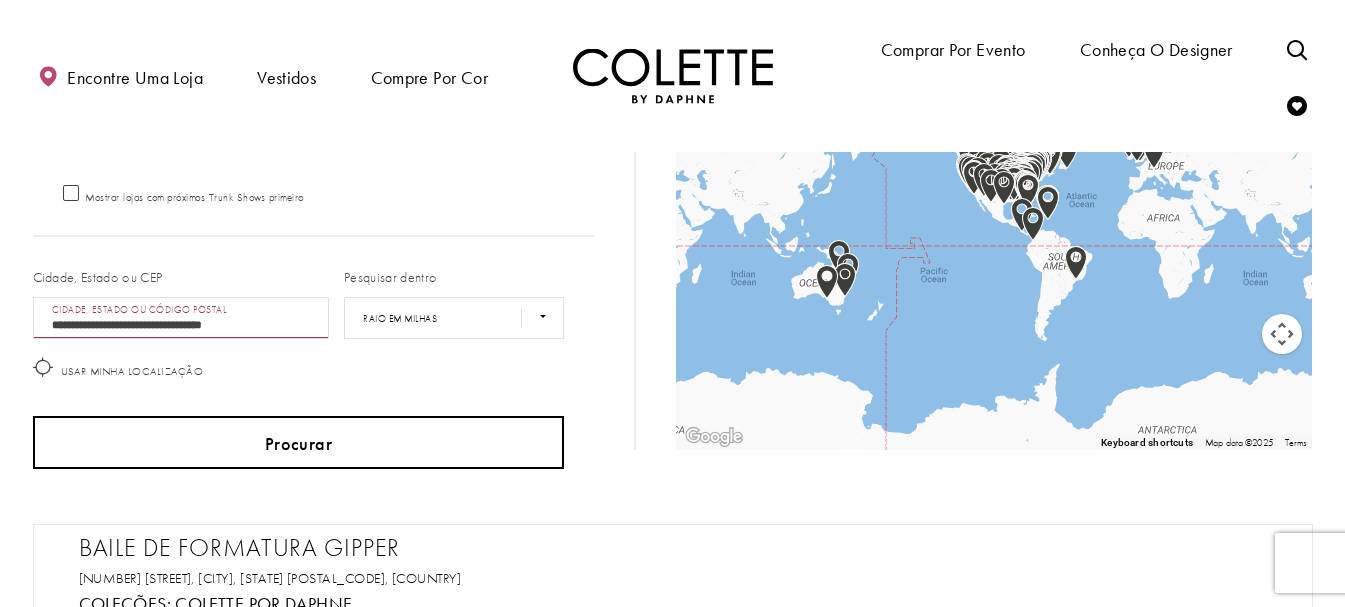 type on "**********" 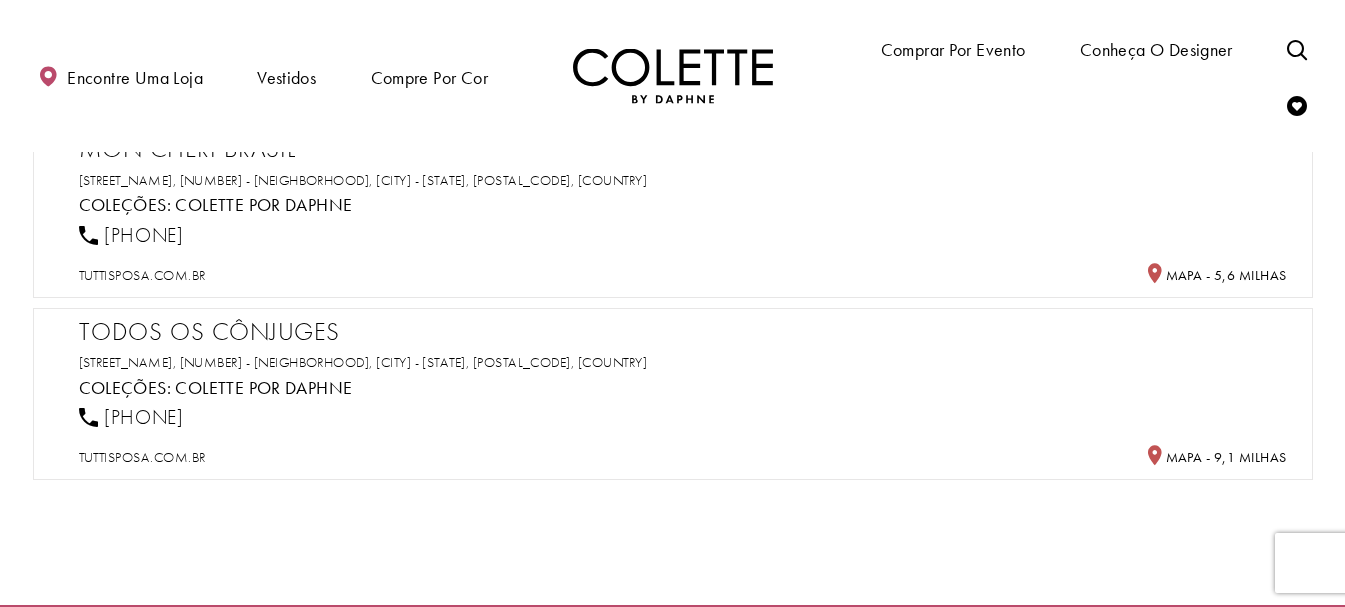 scroll, scrollTop: 0, scrollLeft: 0, axis: both 